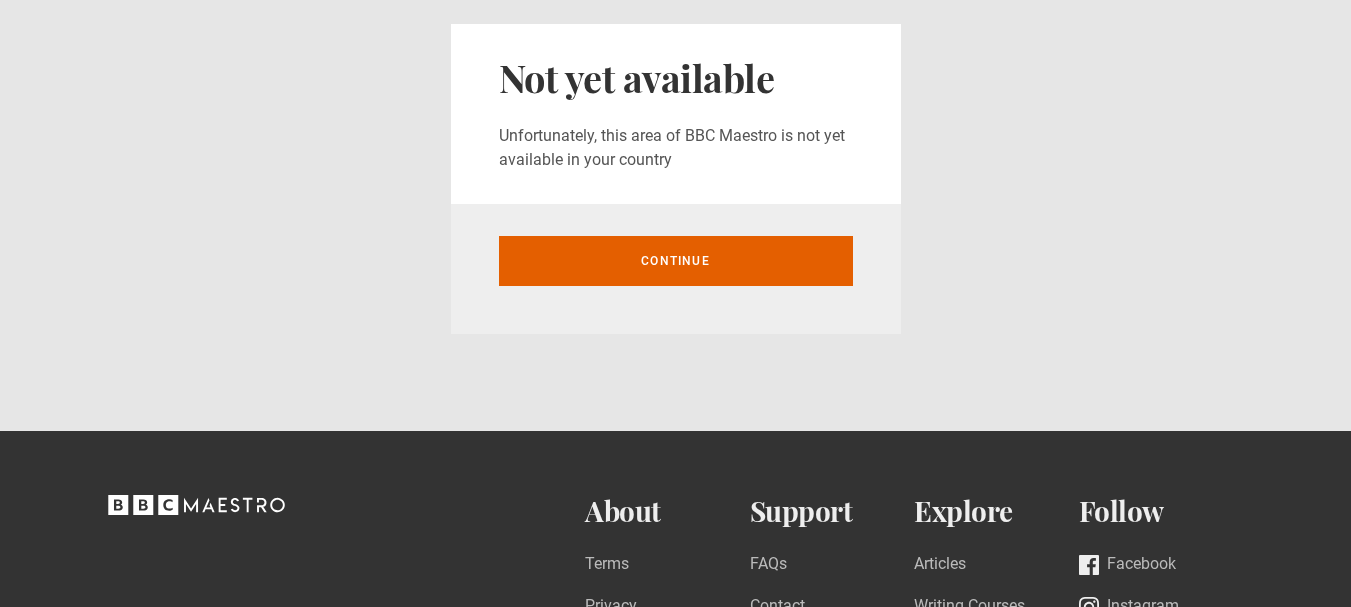 scroll, scrollTop: 0, scrollLeft: 0, axis: both 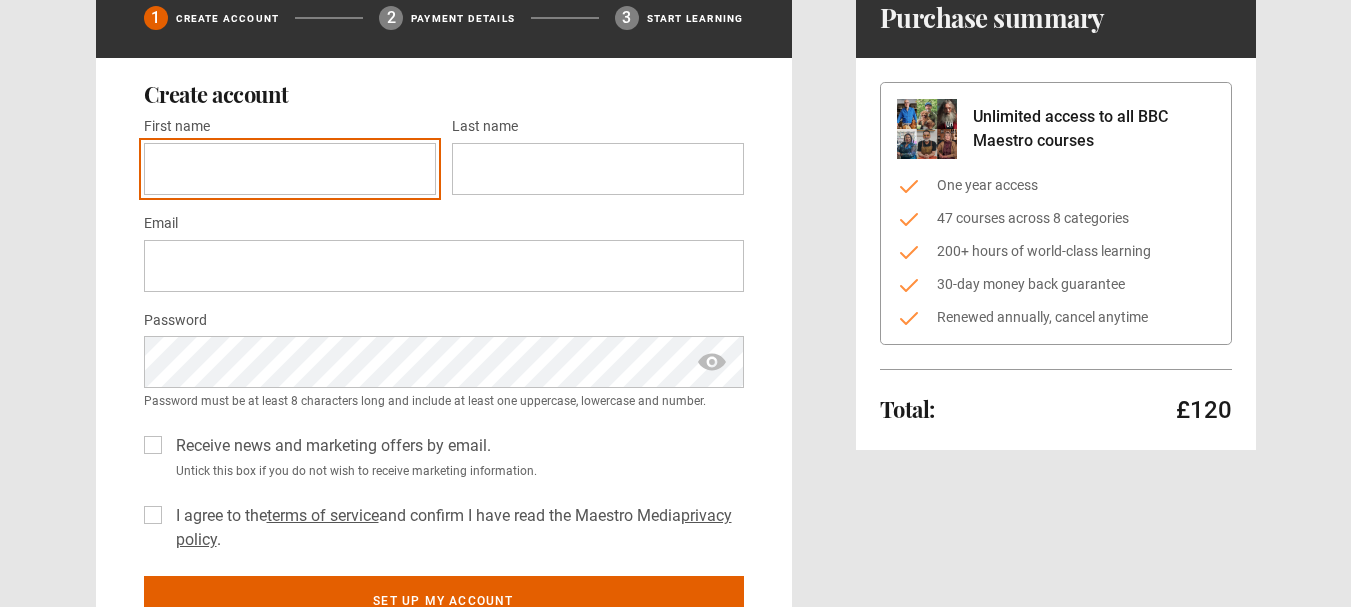 click on "First name  *" at bounding box center (290, 169) 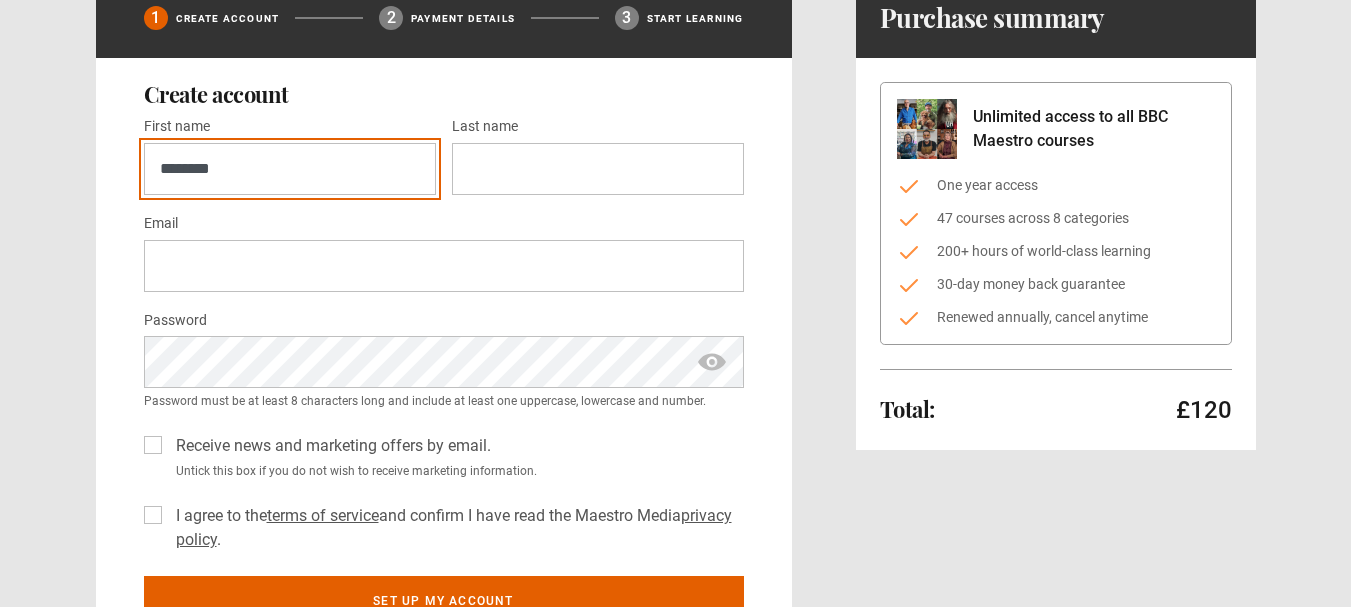 type on "********" 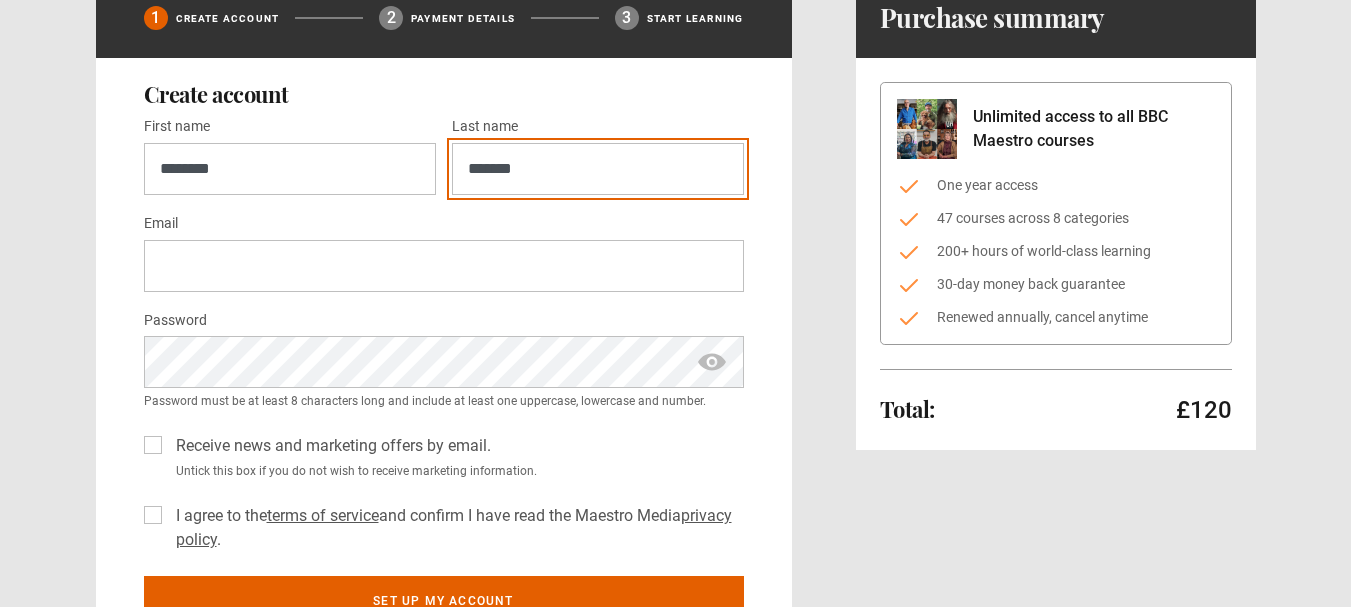 type on "*******" 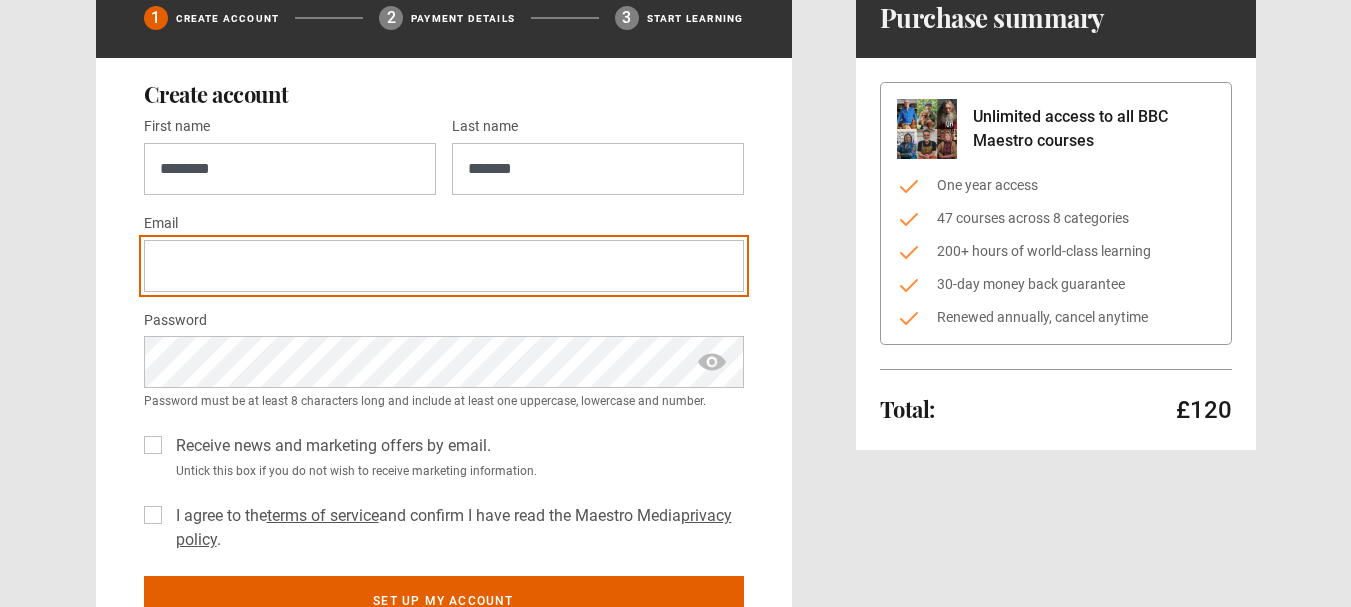 click on "Email  *" at bounding box center [444, 266] 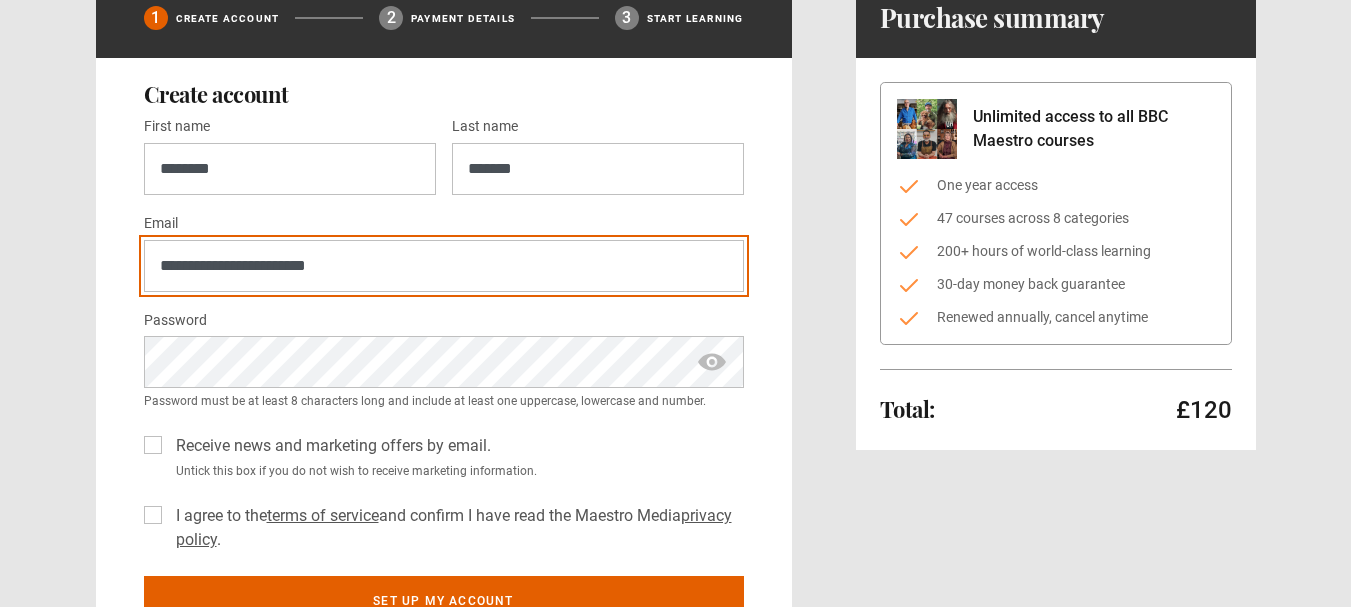 type on "**********" 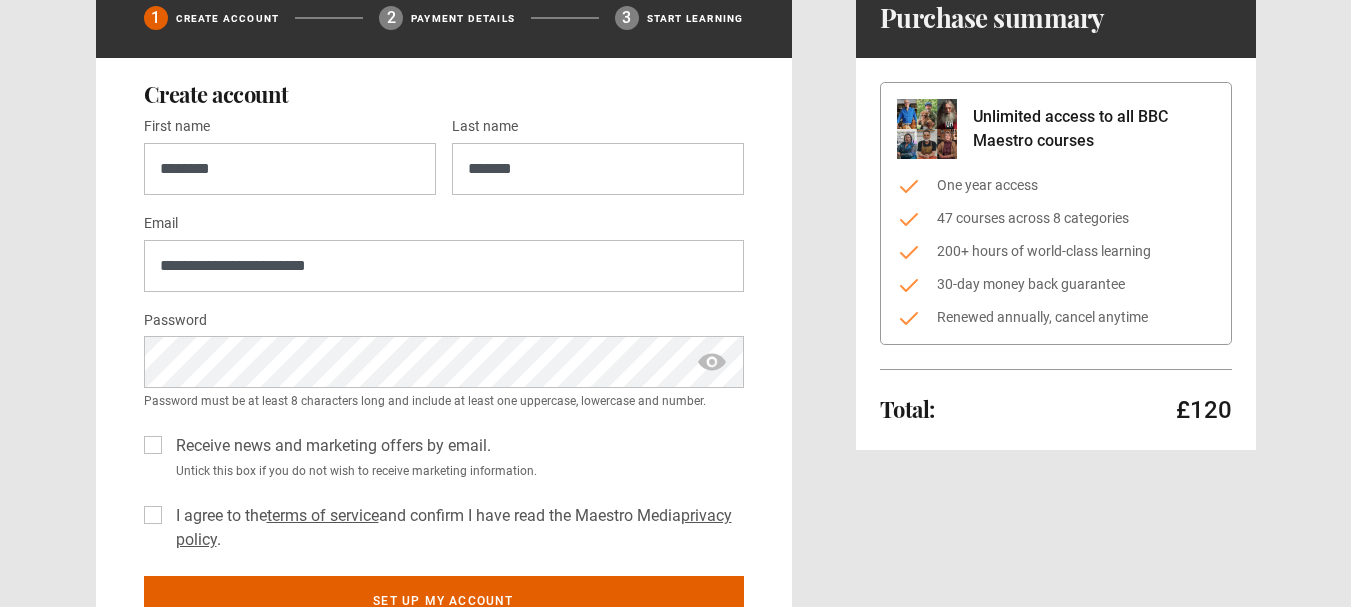 click on "Receive news and marketing offers by email." at bounding box center [329, 446] 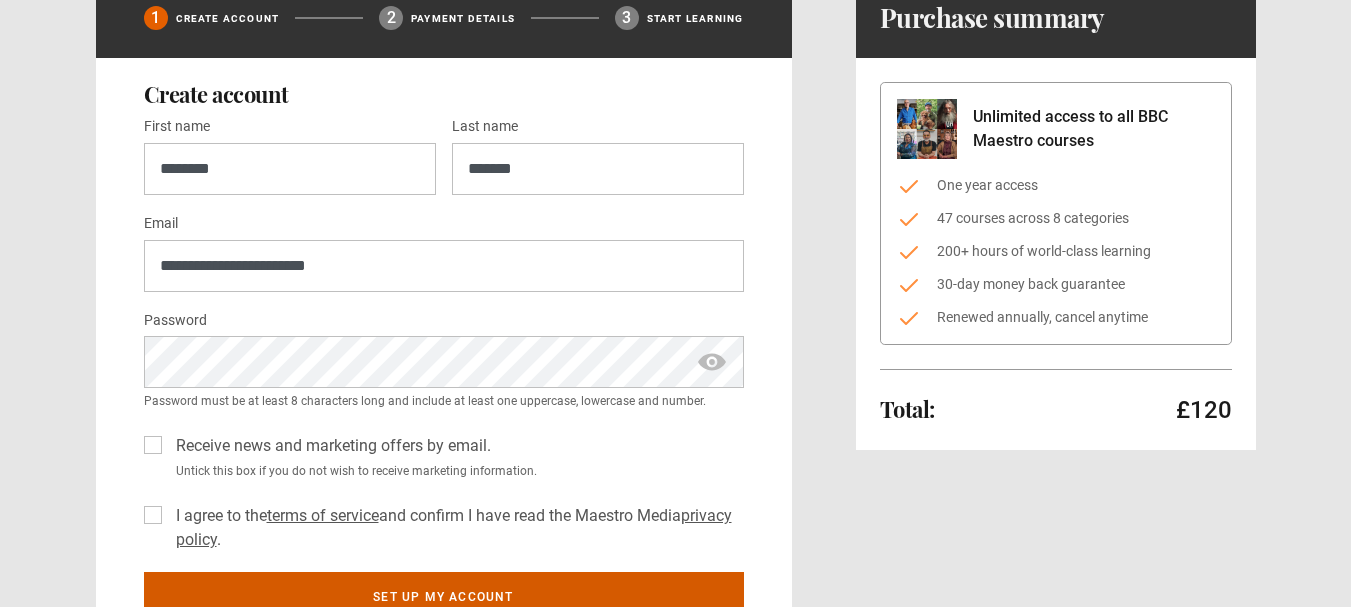 click on "Set up my account" at bounding box center [444, 597] 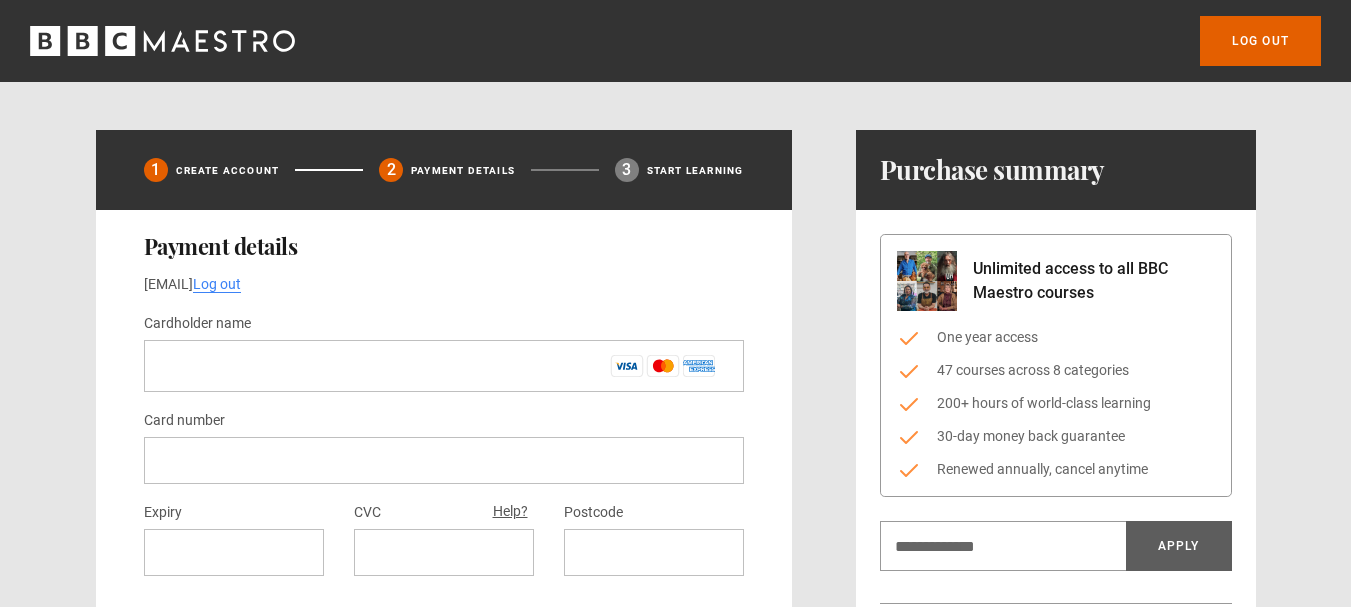 scroll, scrollTop: 0, scrollLeft: 0, axis: both 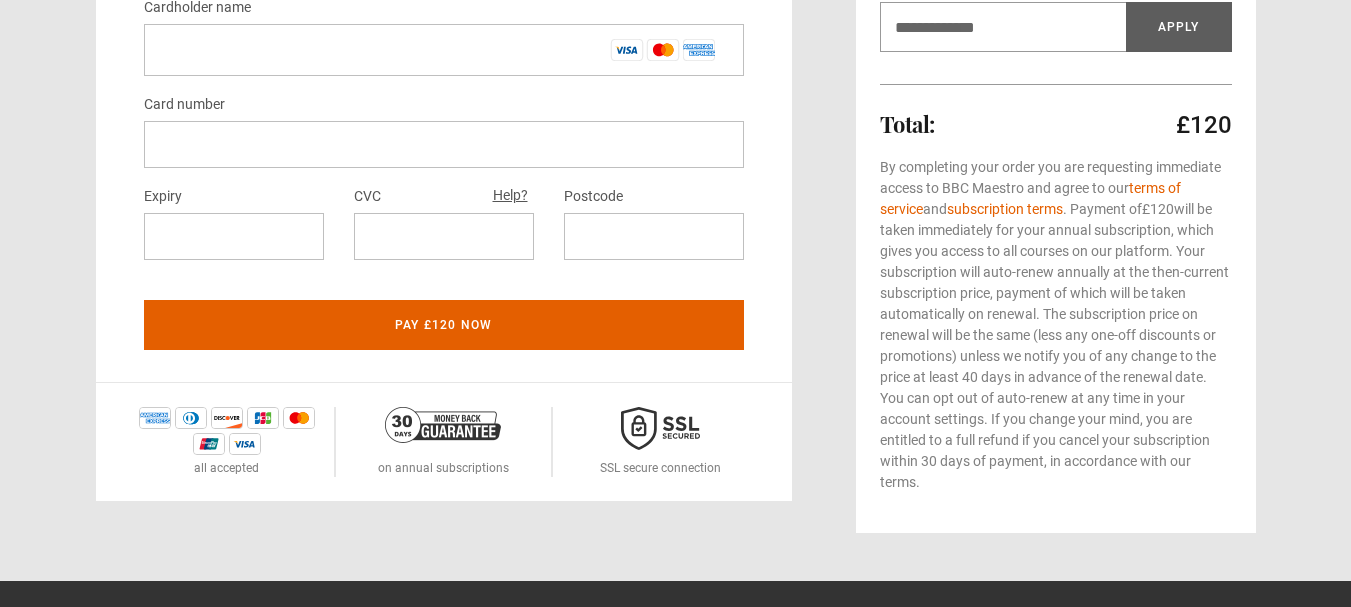 drag, startPoint x: 1365, startPoint y: 80, endPoint x: 1362, endPoint y: 253, distance: 173.02602 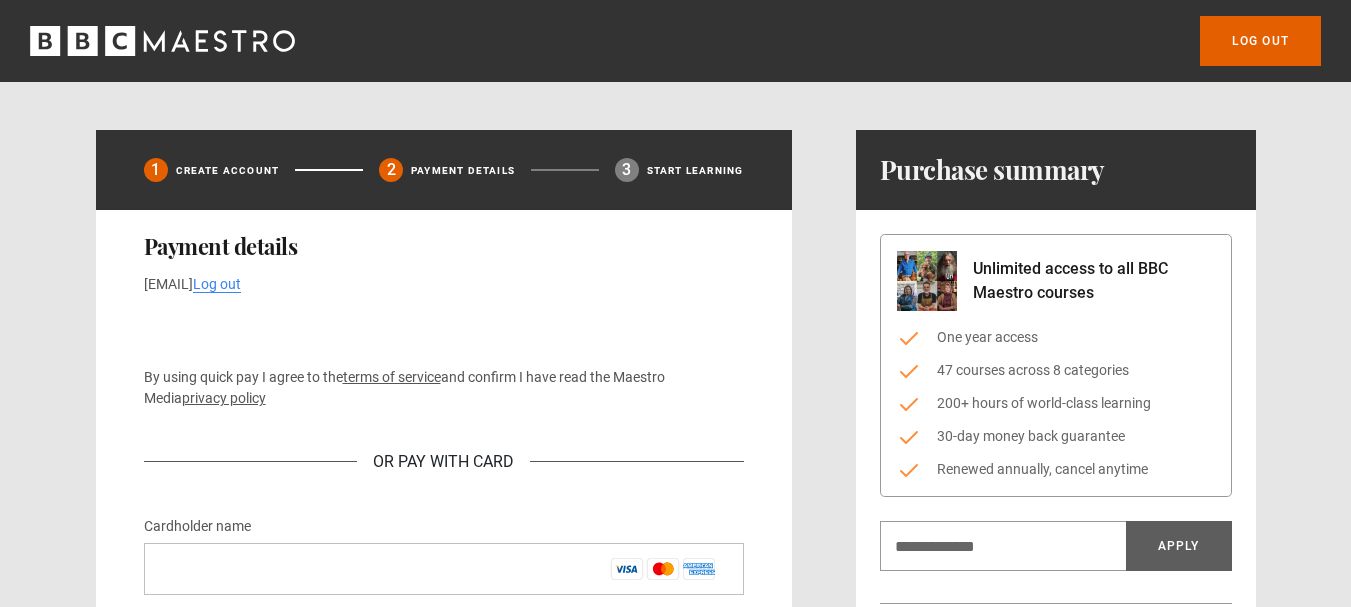 scroll, scrollTop: 3, scrollLeft: 0, axis: vertical 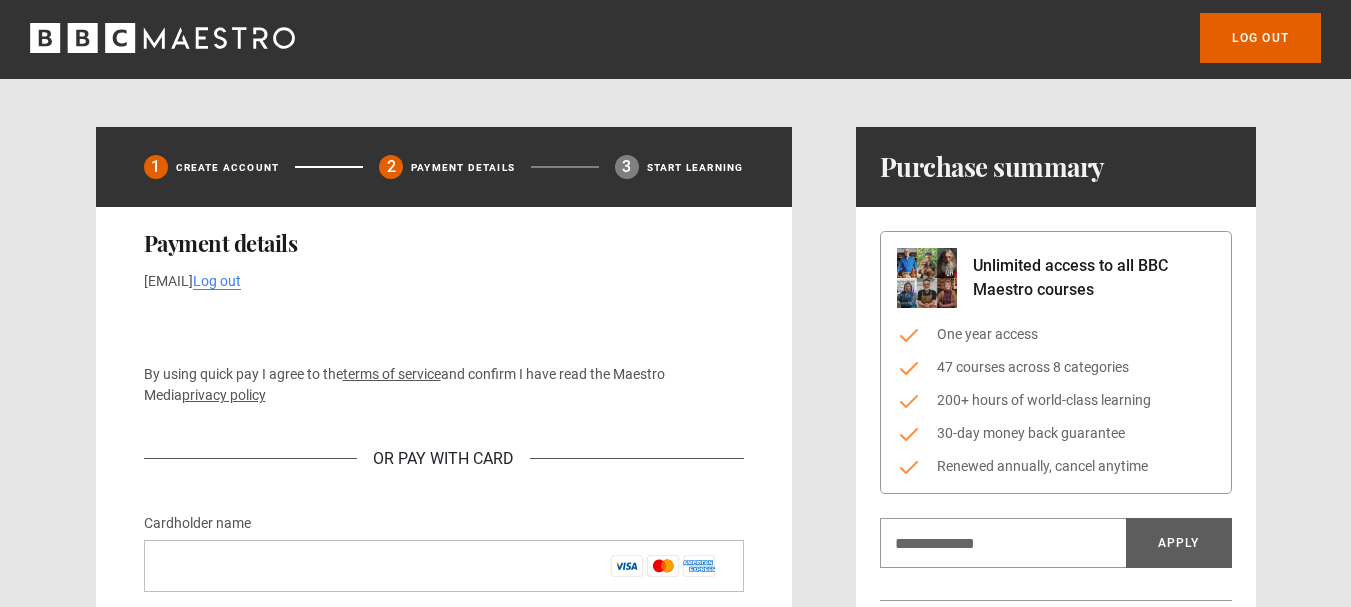 click 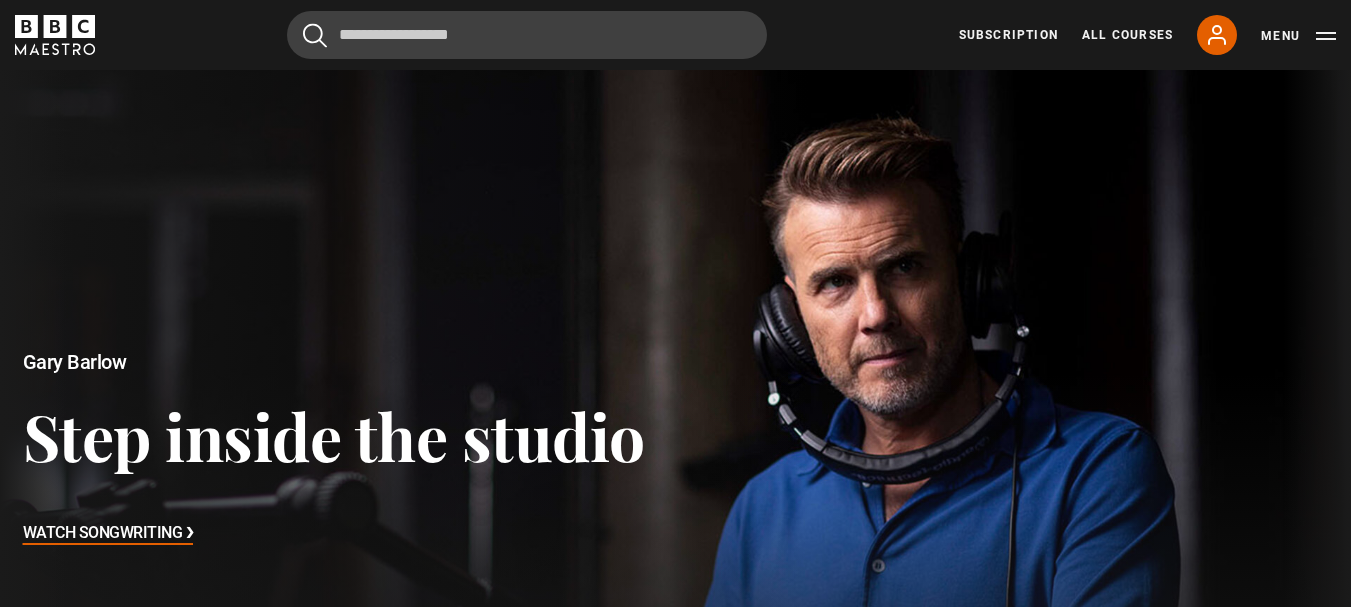 scroll, scrollTop: 0, scrollLeft: 0, axis: both 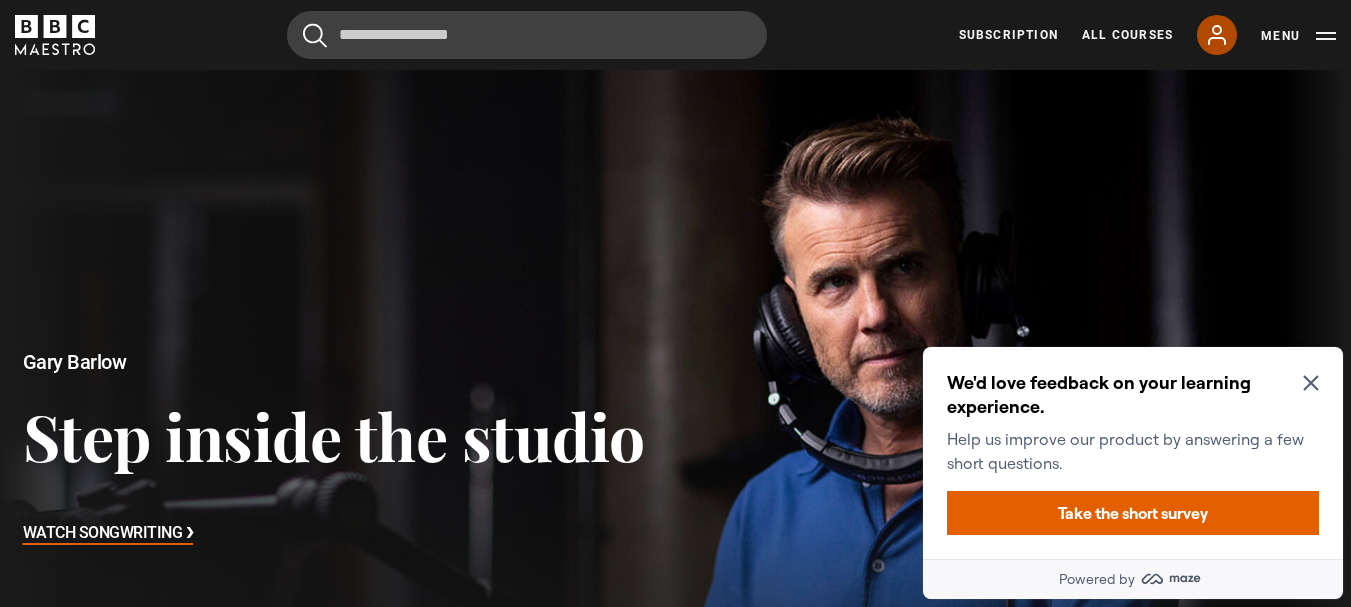 click 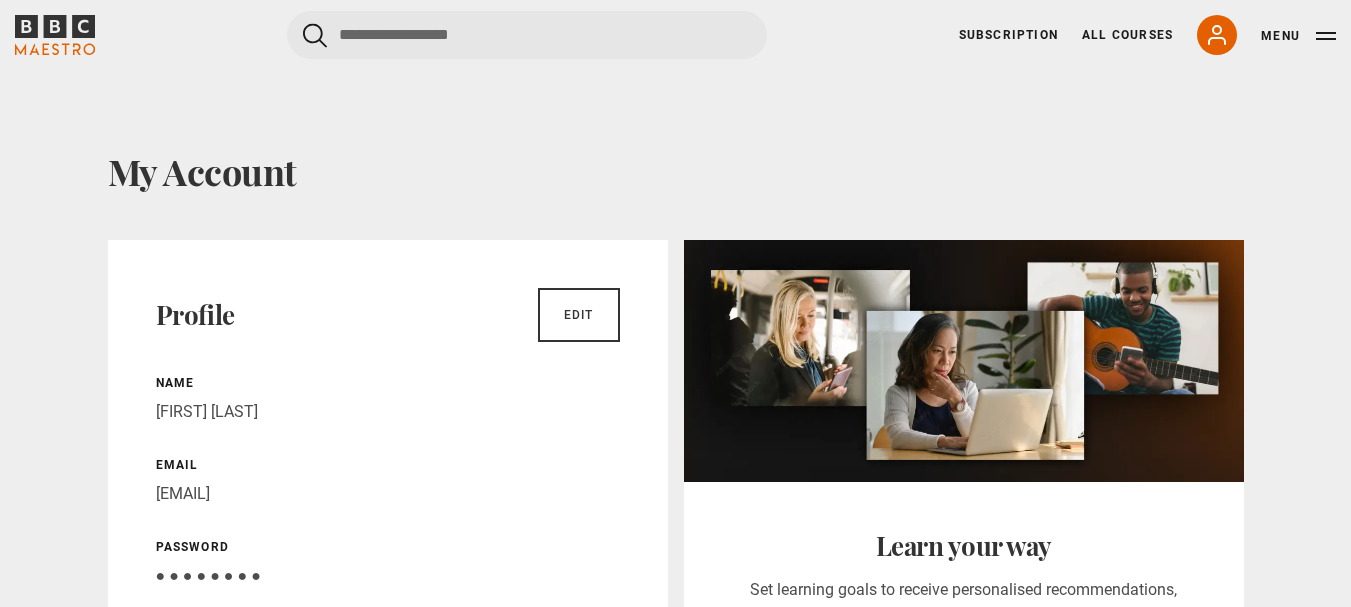 scroll, scrollTop: 0, scrollLeft: 0, axis: both 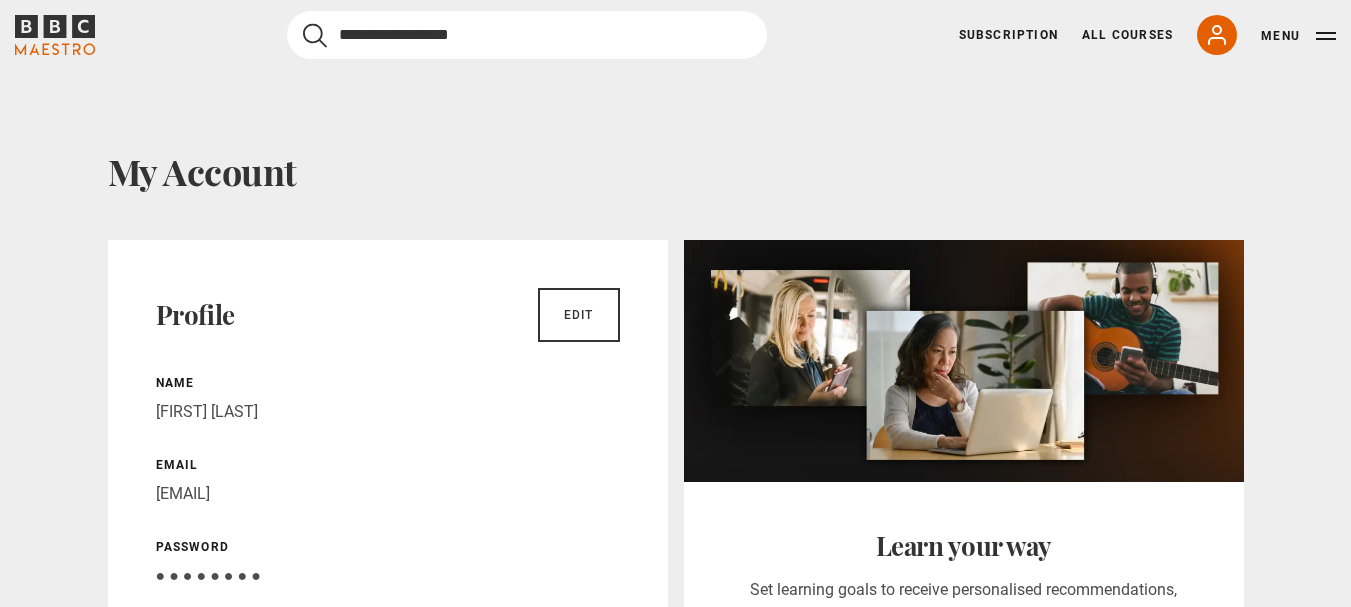click at bounding box center (527, 35) 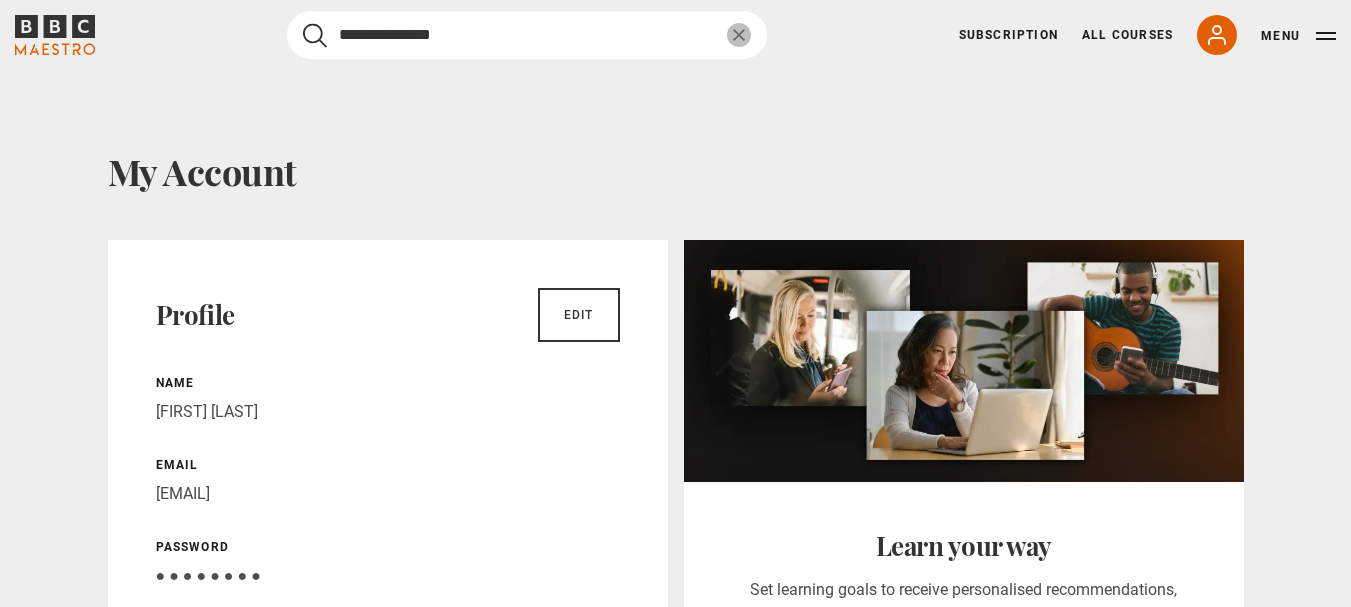 type on "**********" 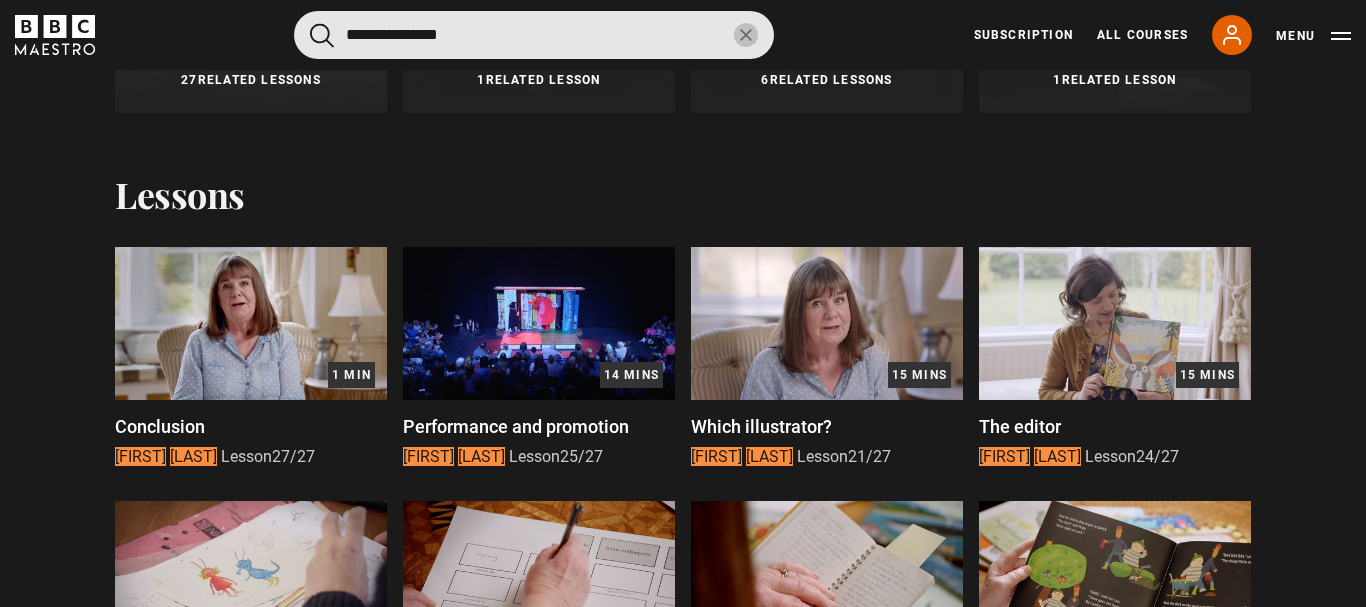scroll, scrollTop: 496, scrollLeft: 0, axis: vertical 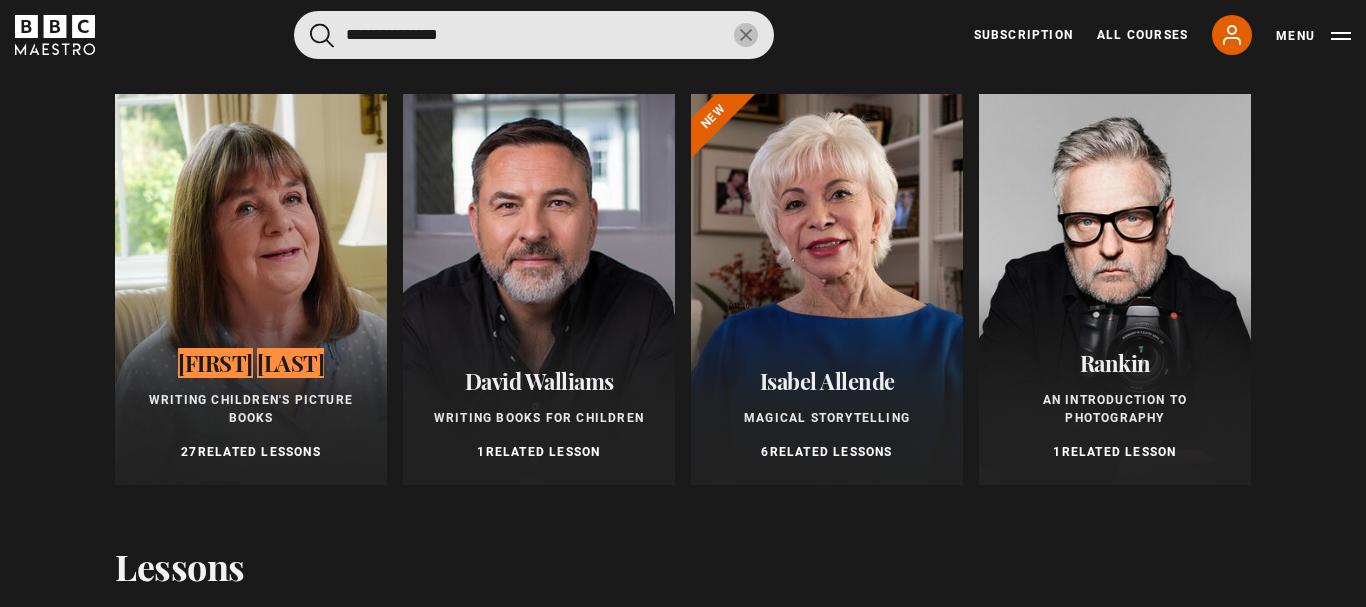 click at bounding box center (251, 289) 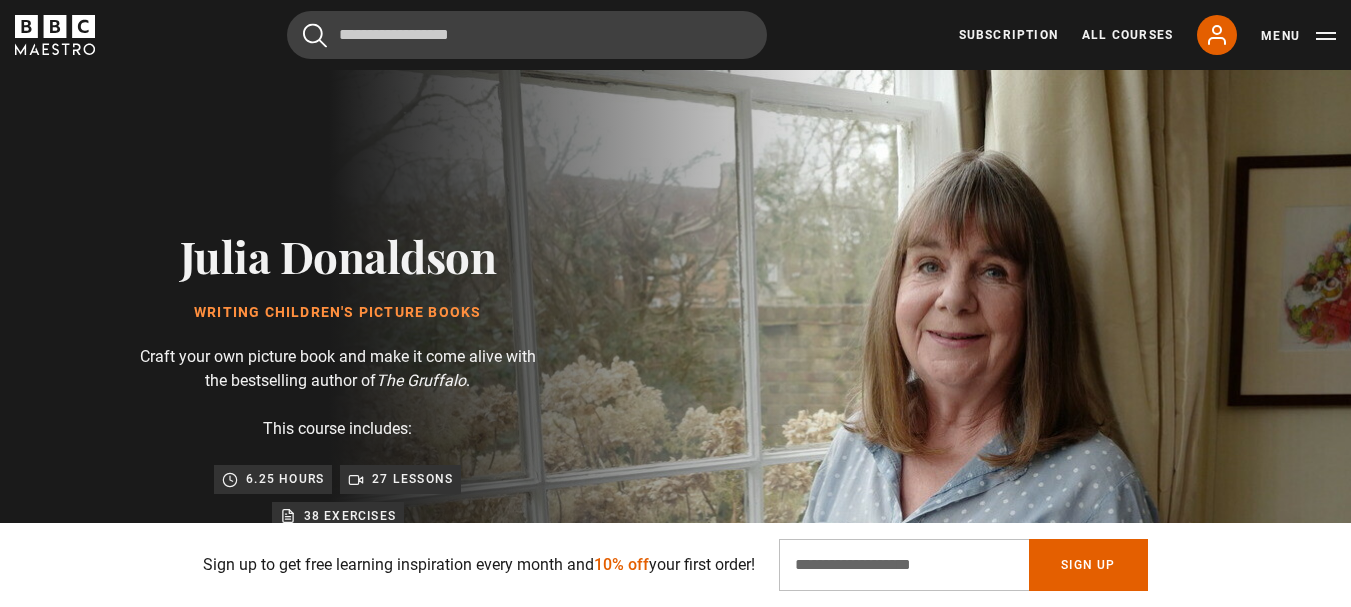 scroll, scrollTop: 39, scrollLeft: 0, axis: vertical 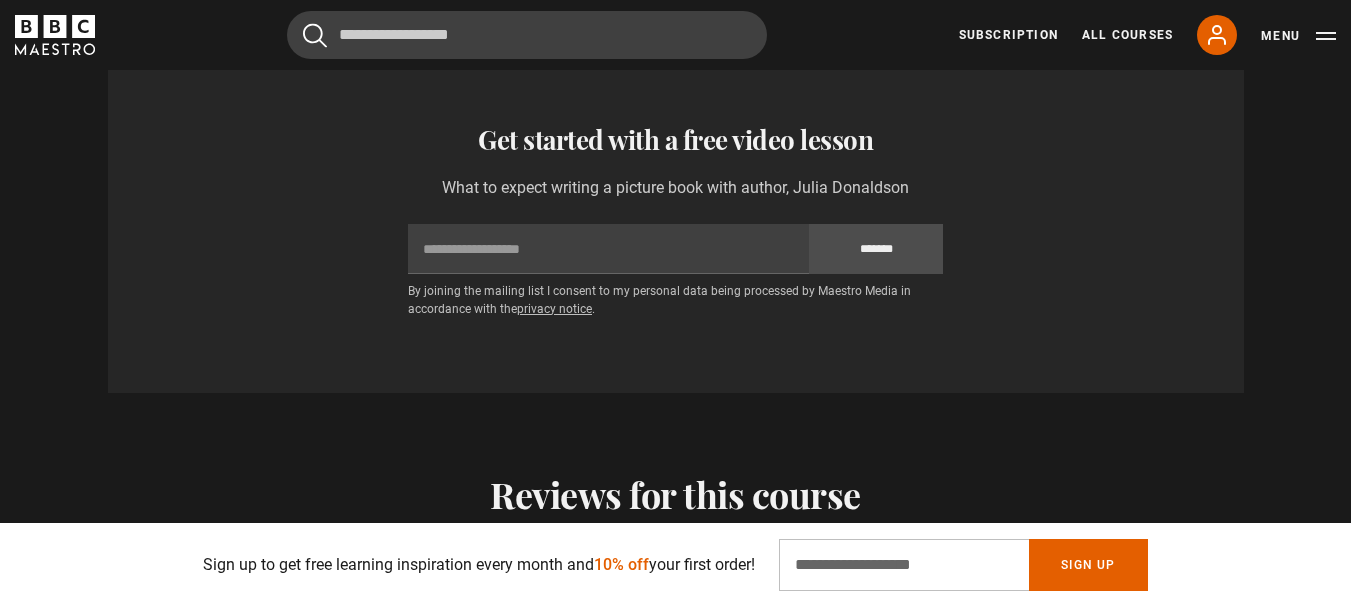 click on "Skip to main content
Cancel
Courses
Previous courses
Next courses
Agatha Christie Writing 12  Related Lessons New Ago Perrone Mastering Mixology 22  Related Lessons New Isabel Allende Magical Storytelling 22  Related Lessons New Evy Poumpouras The Art of Influence 24  Related Lessons New Trinny Woodall Thriving in Business 24  Related Lessons Beata Heuman Interior Design 20  Related Lessons New Eric Vetro Sing Like the Stars 31  Related Lessons Stephanie Romiszewski  Sleep Better 21  Related Lessons Jo Malone CBE 7" at bounding box center (675, 427) 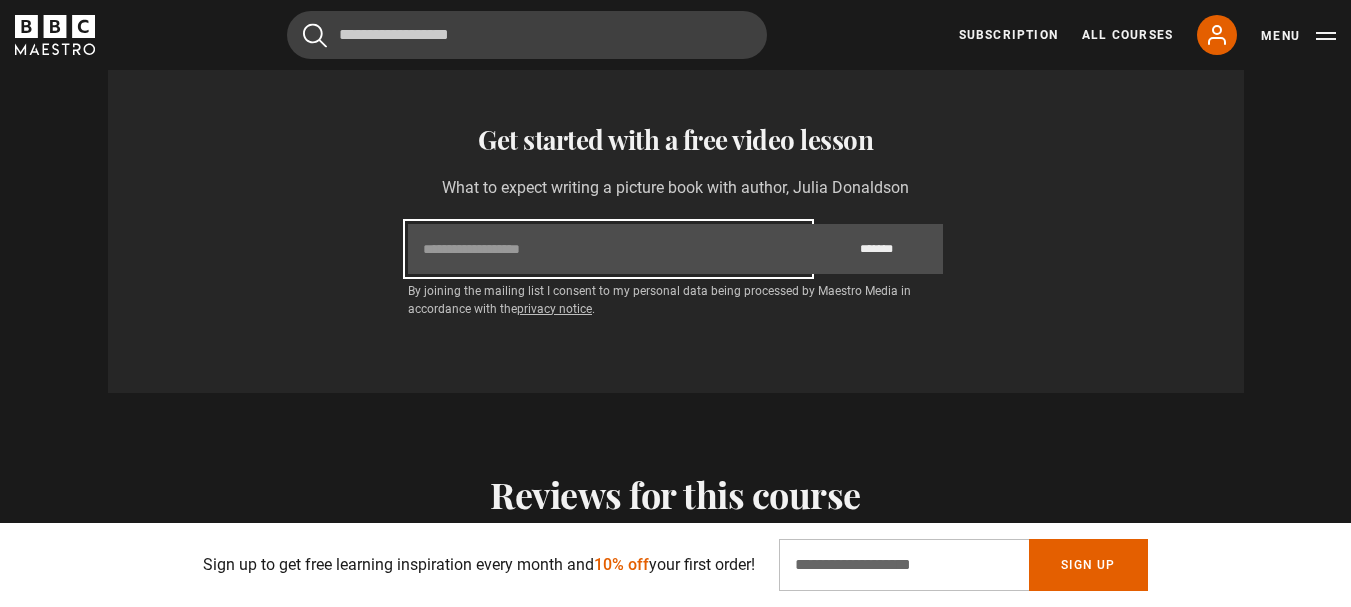 click on "Email" at bounding box center [608, 249] 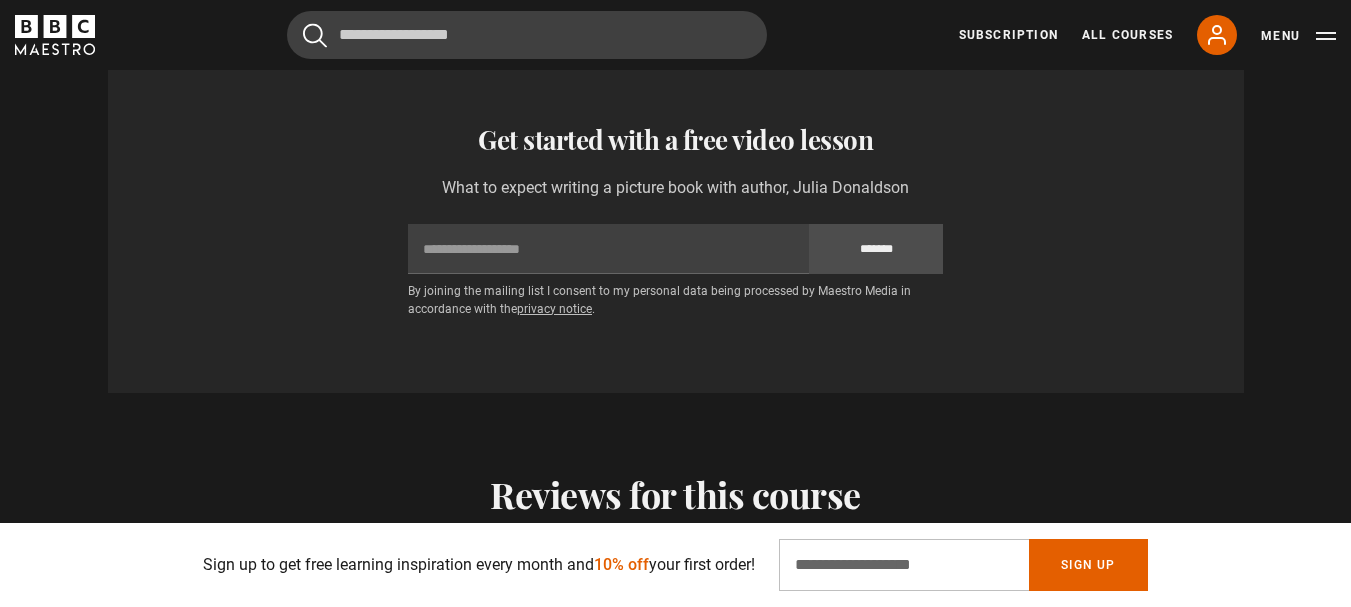click on "Get started with a free video lesson
What to expect writing a picture book with author, Julia Donaldson
Email
*******
By joining the mailing list I consent to my personal data being processed by Maestro Media in accordance with the
privacy notice ." at bounding box center [676, 216] 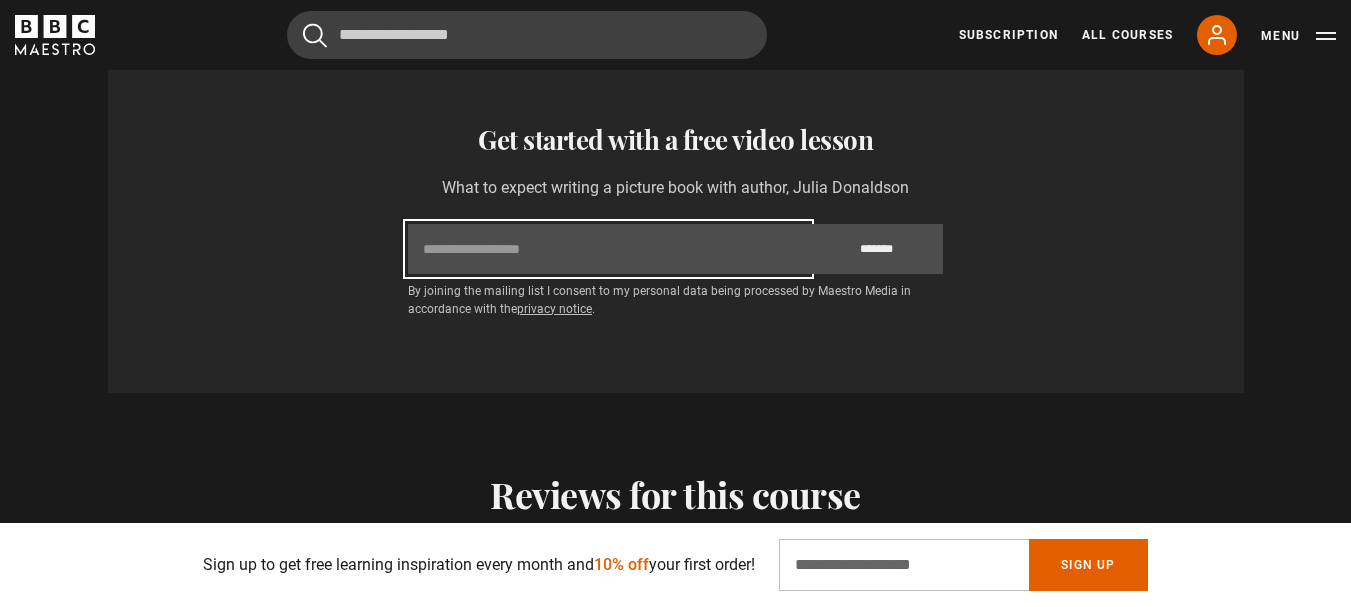 click on "Email" at bounding box center (608, 249) 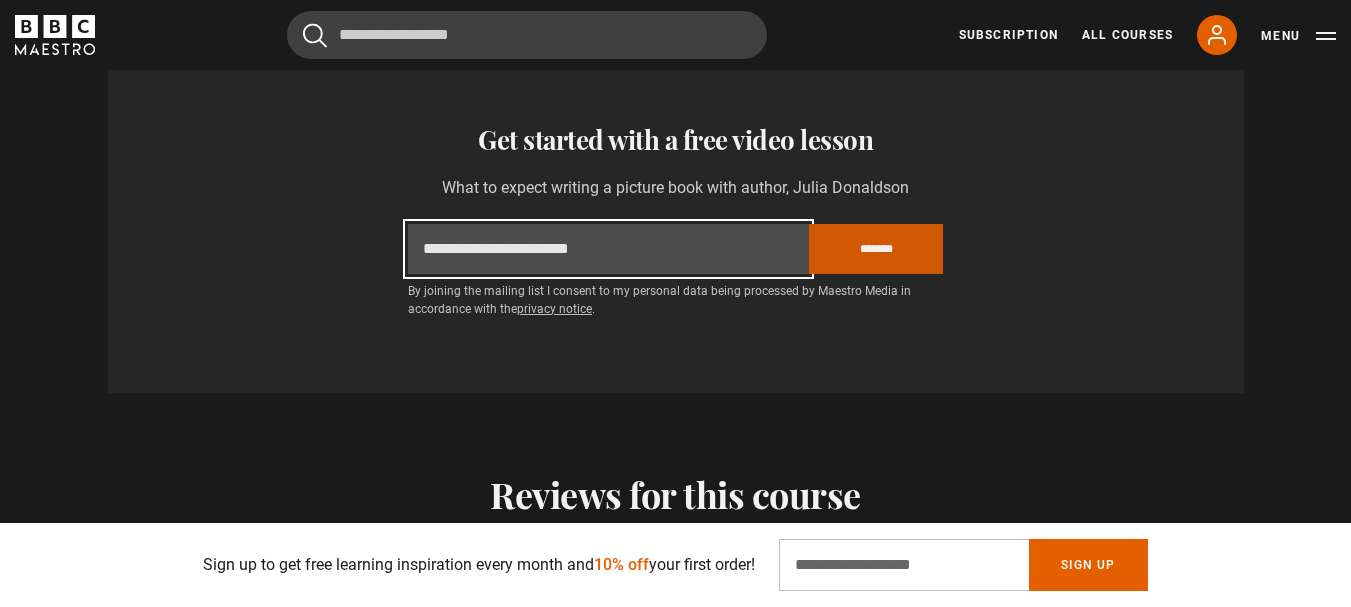 scroll, scrollTop: 0, scrollLeft: 1048, axis: horizontal 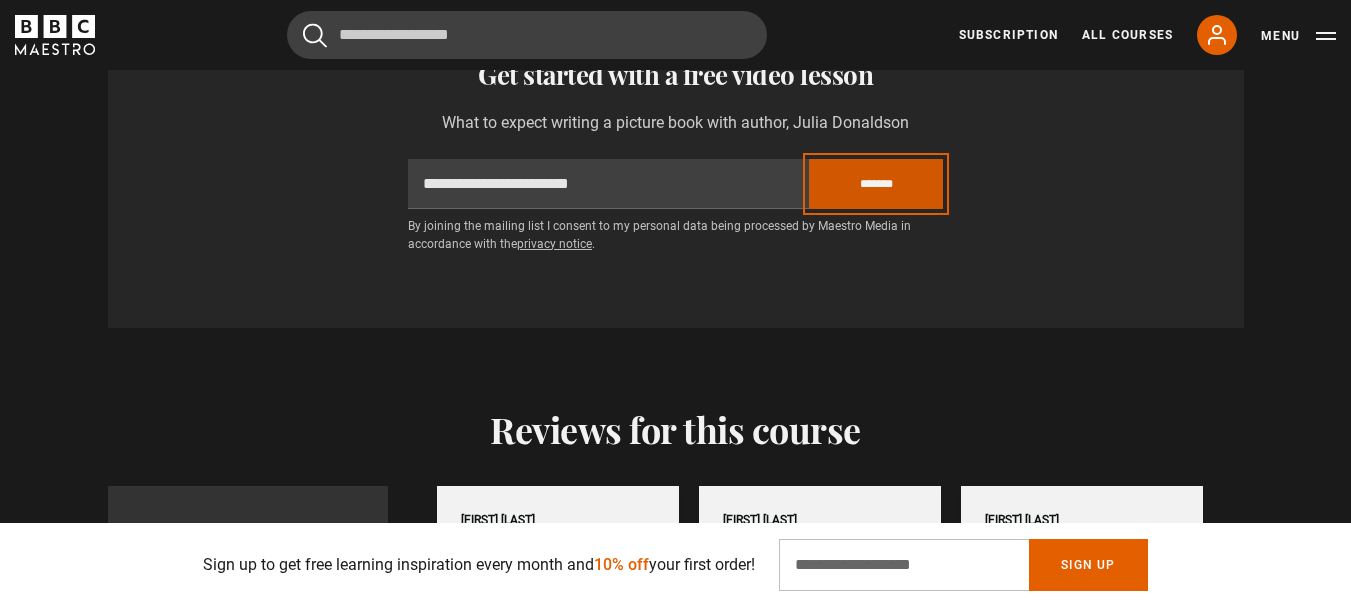click on "*******" at bounding box center (876, 184) 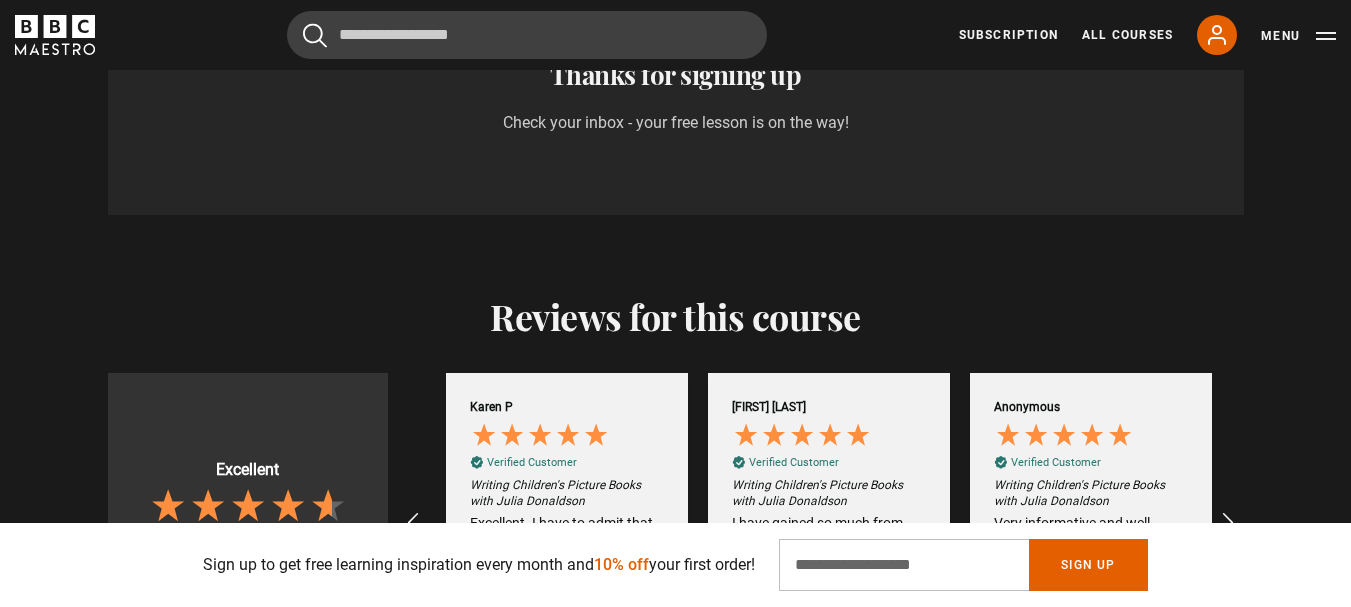 scroll, scrollTop: 0, scrollLeft: 2882, axis: horizontal 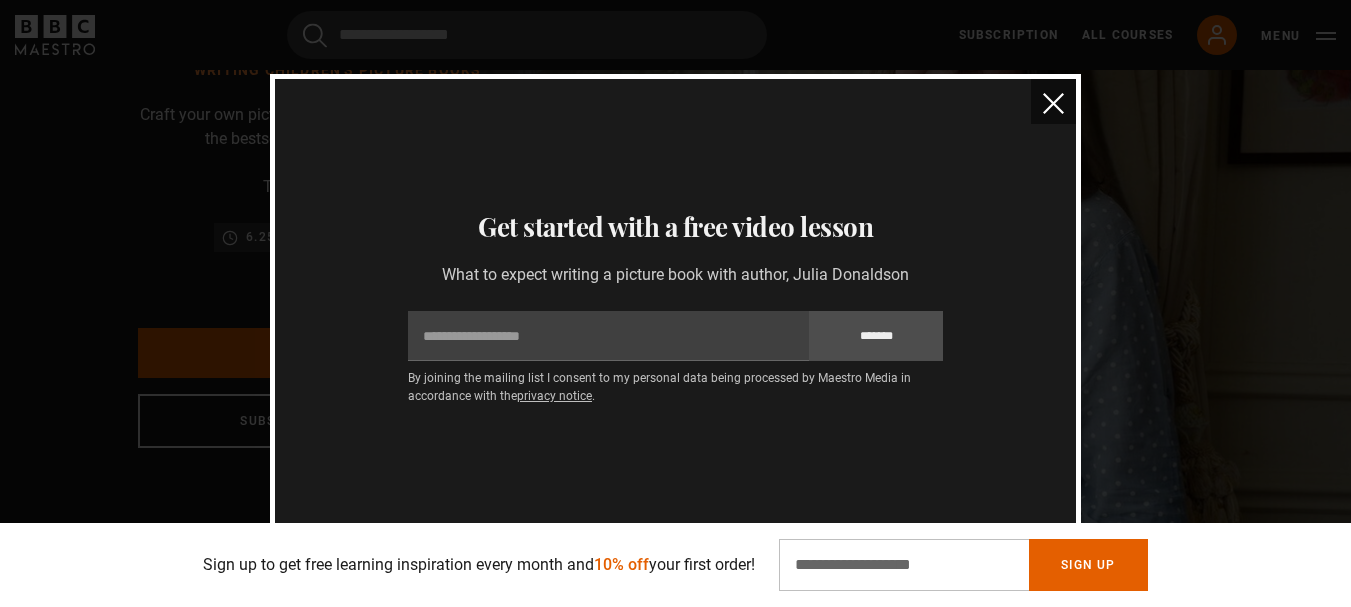 click at bounding box center (1053, 103) 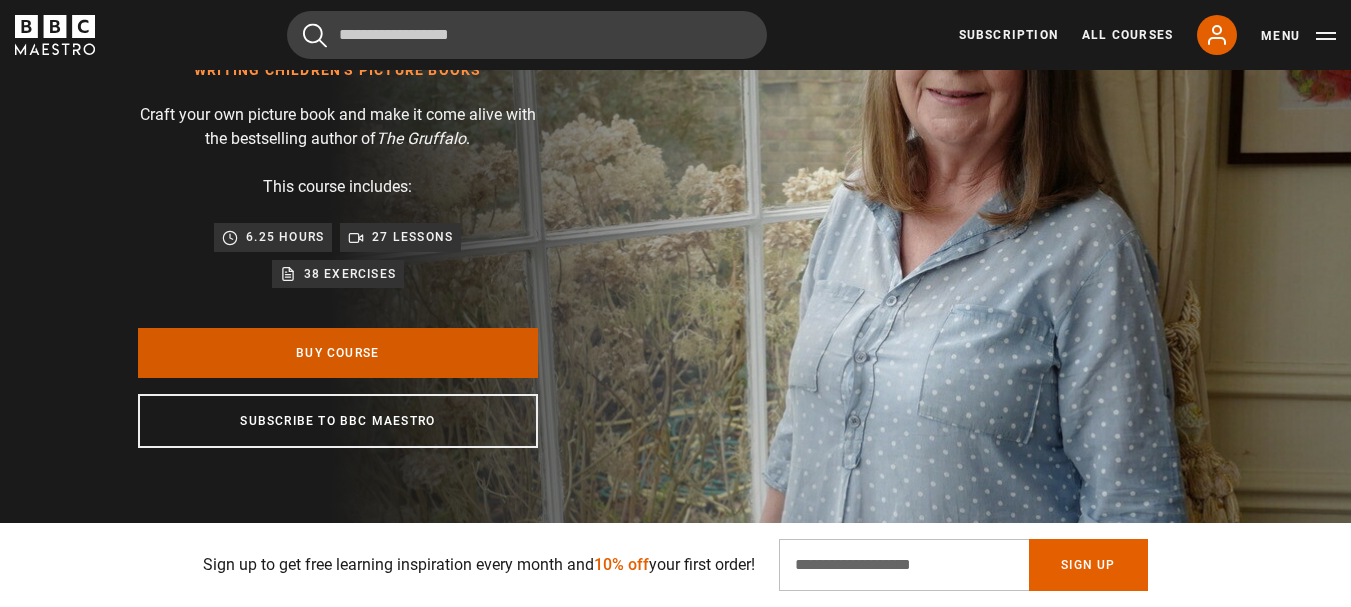 click on "Buy Course" at bounding box center [338, 353] 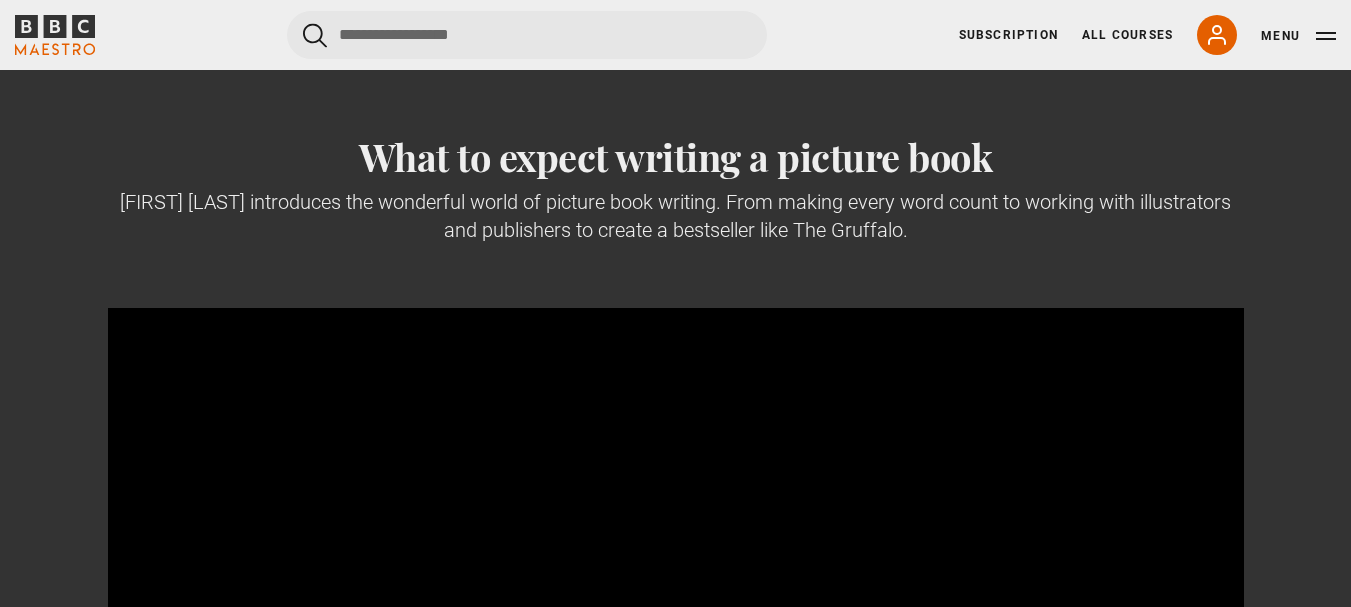 scroll, scrollTop: 0, scrollLeft: 0, axis: both 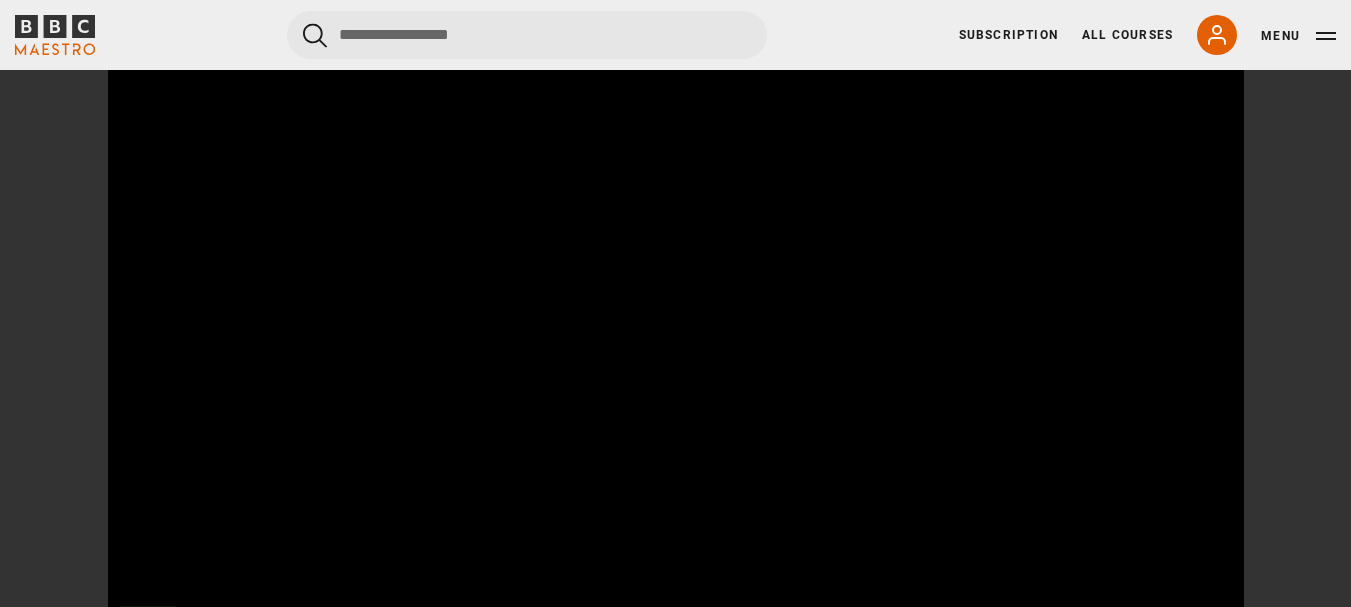 click at bounding box center [676, 356] 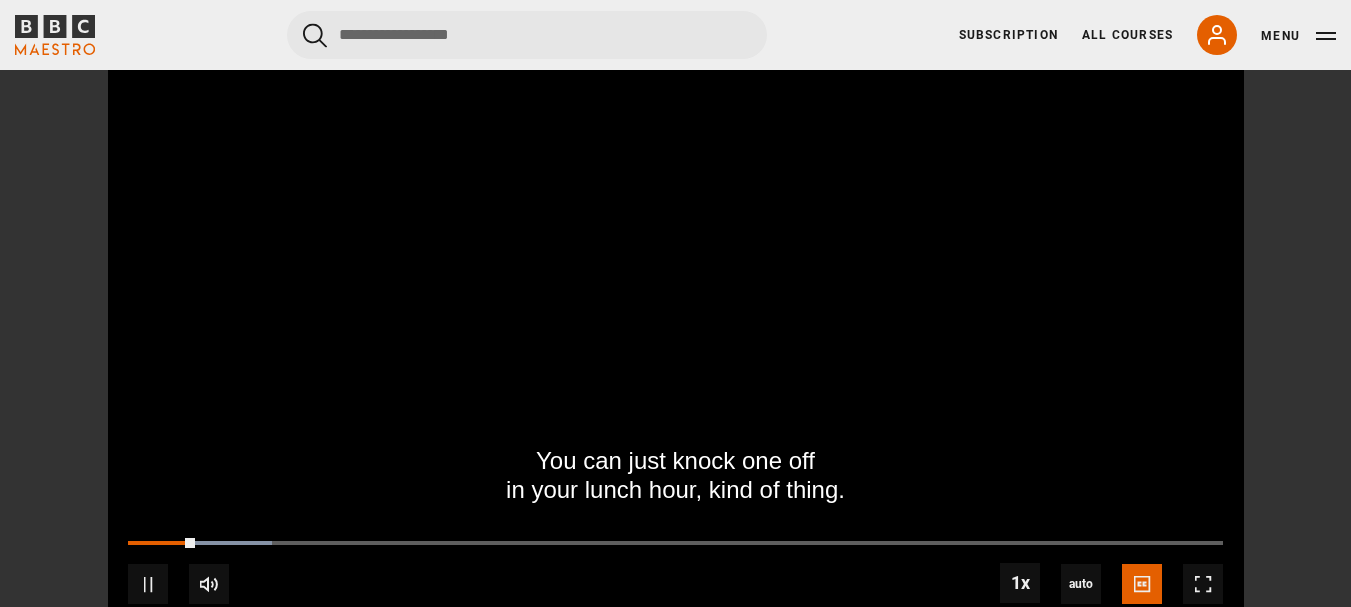 scroll, scrollTop: 351, scrollLeft: 0, axis: vertical 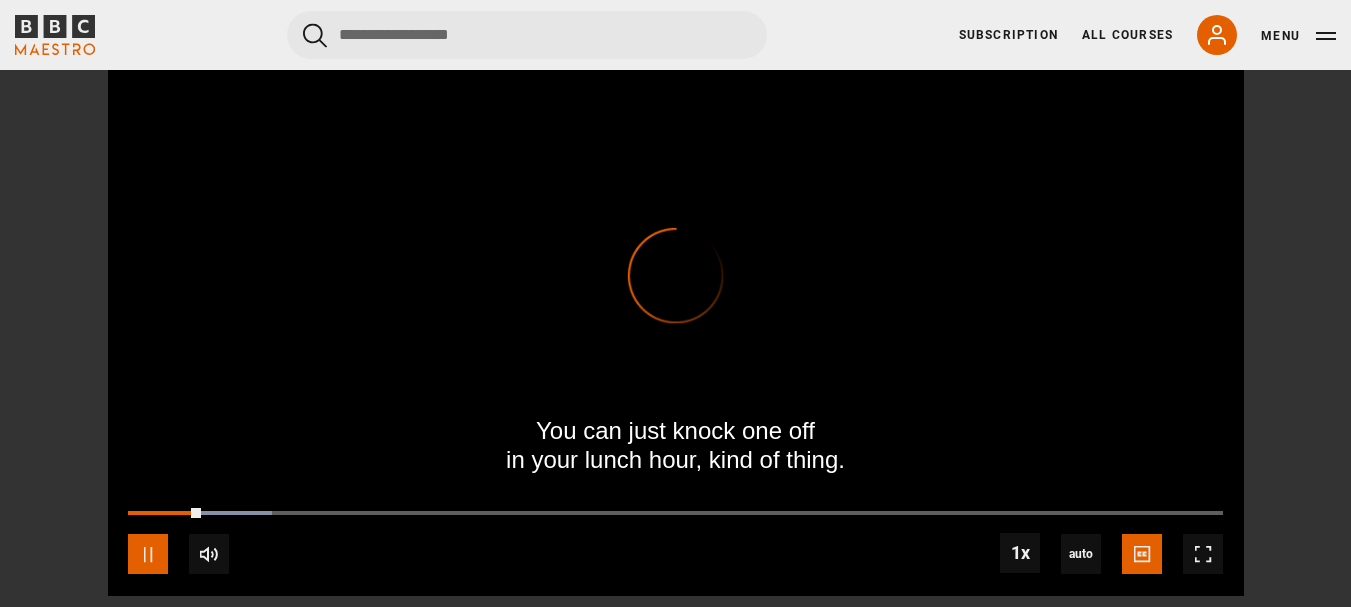 click at bounding box center (148, 554) 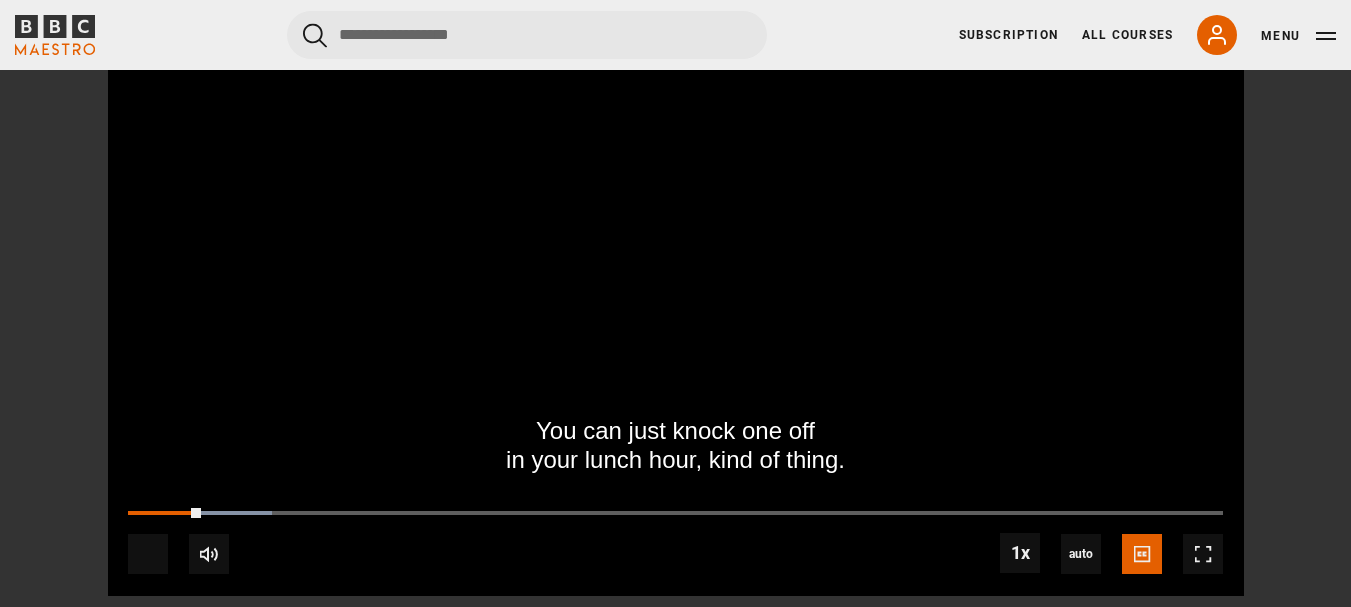 scroll, scrollTop: 340, scrollLeft: 0, axis: vertical 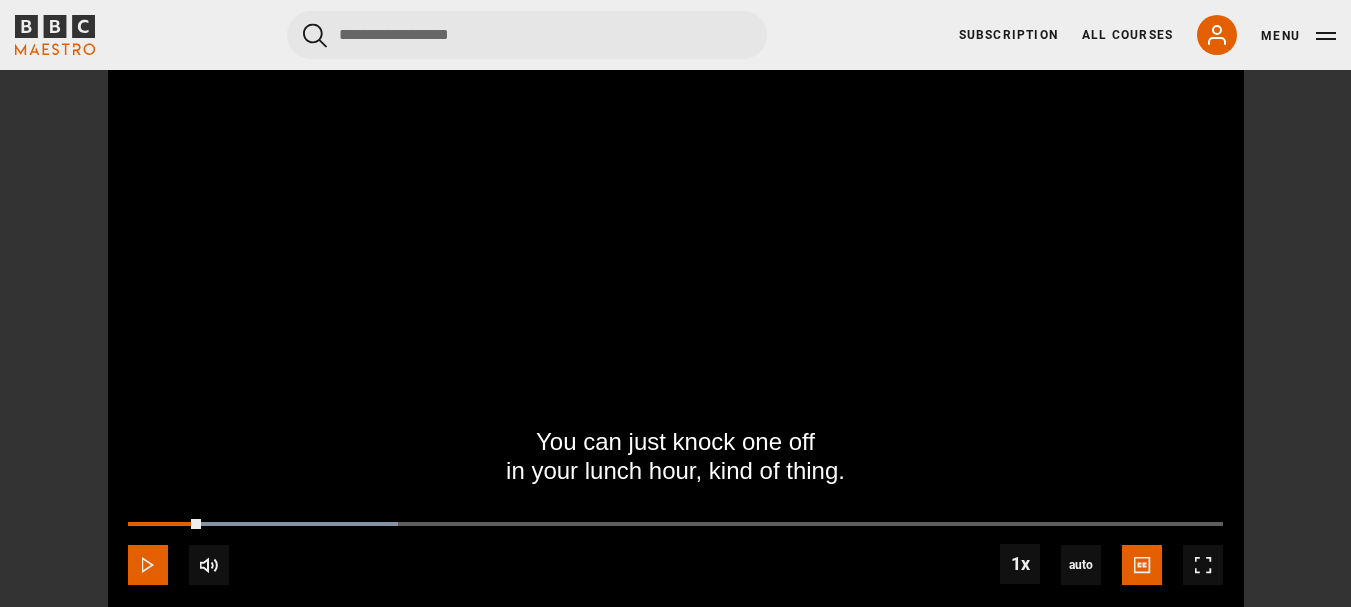 click at bounding box center [148, 565] 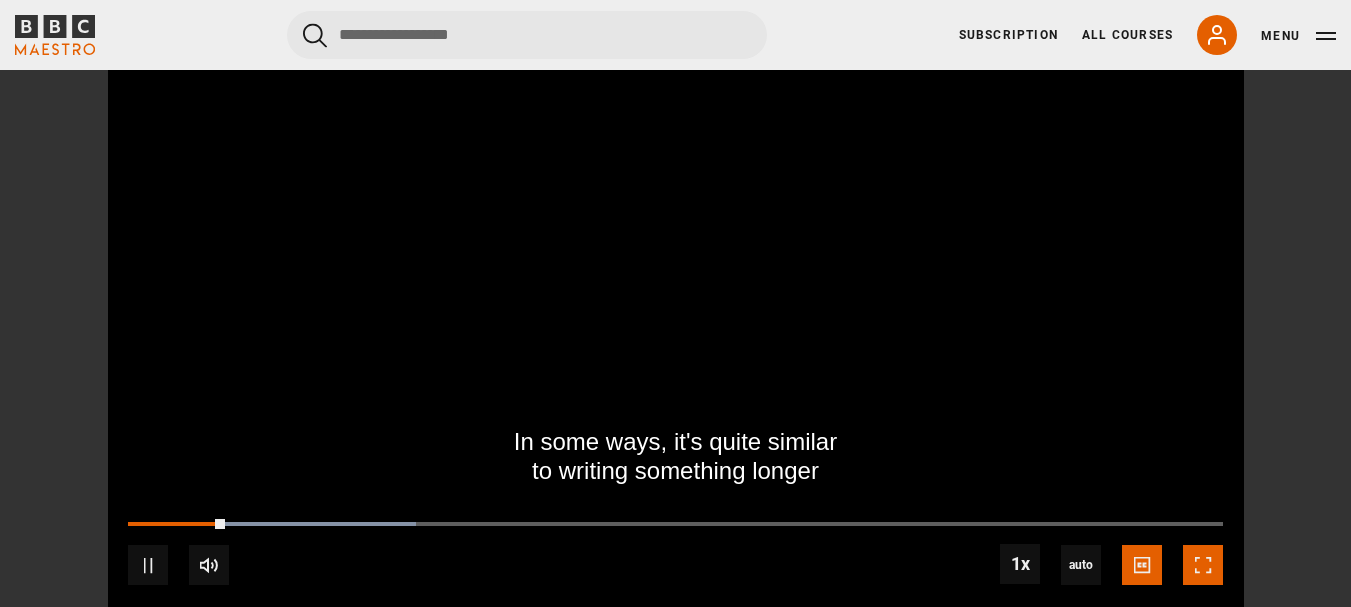 click at bounding box center (1203, 565) 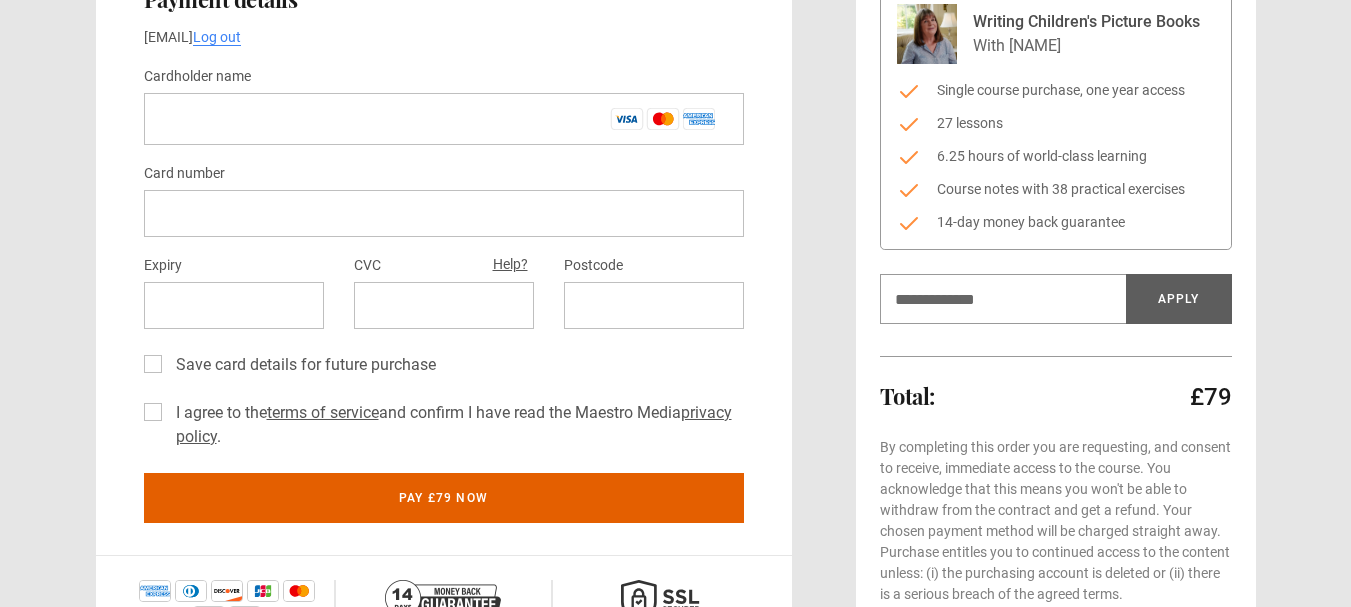 scroll, scrollTop: 0, scrollLeft: 0, axis: both 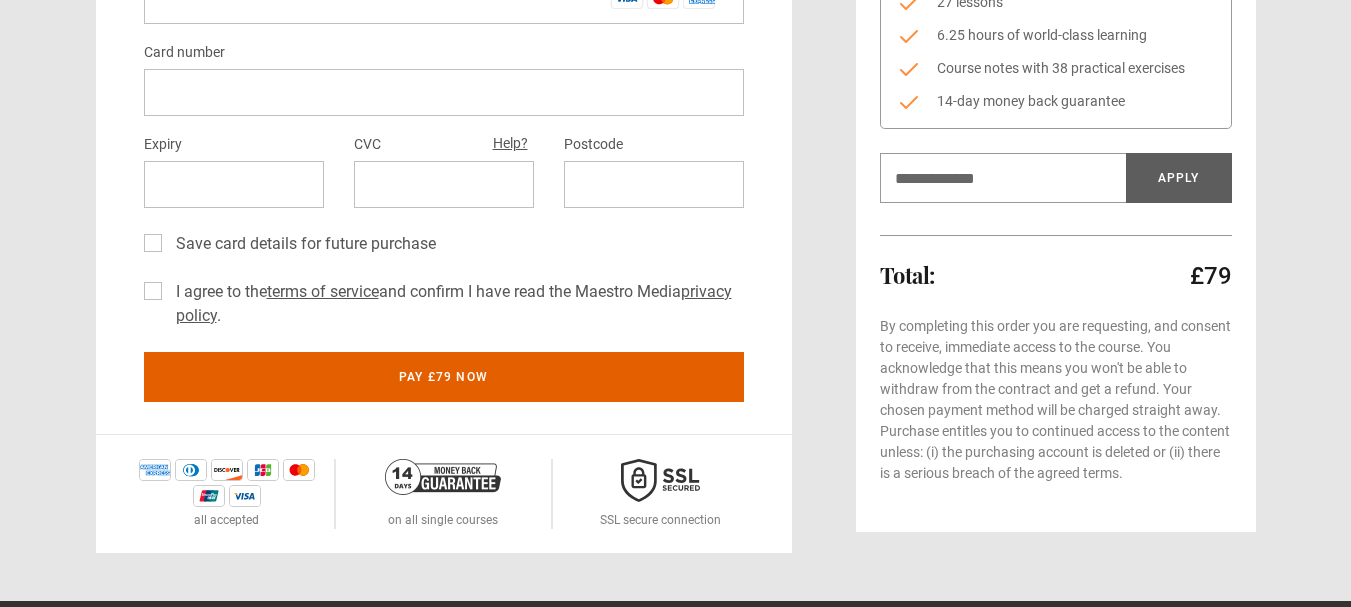 click on "Log out
1
Create Account
2
Payment details
3
Start learning
Payment details
[EMAIL]
Log out
By using quick pay I agree to the
terms of service
and confirm I have read the Maestro Media
privacy policy
Or Pay With Card
*" at bounding box center (675, 423) 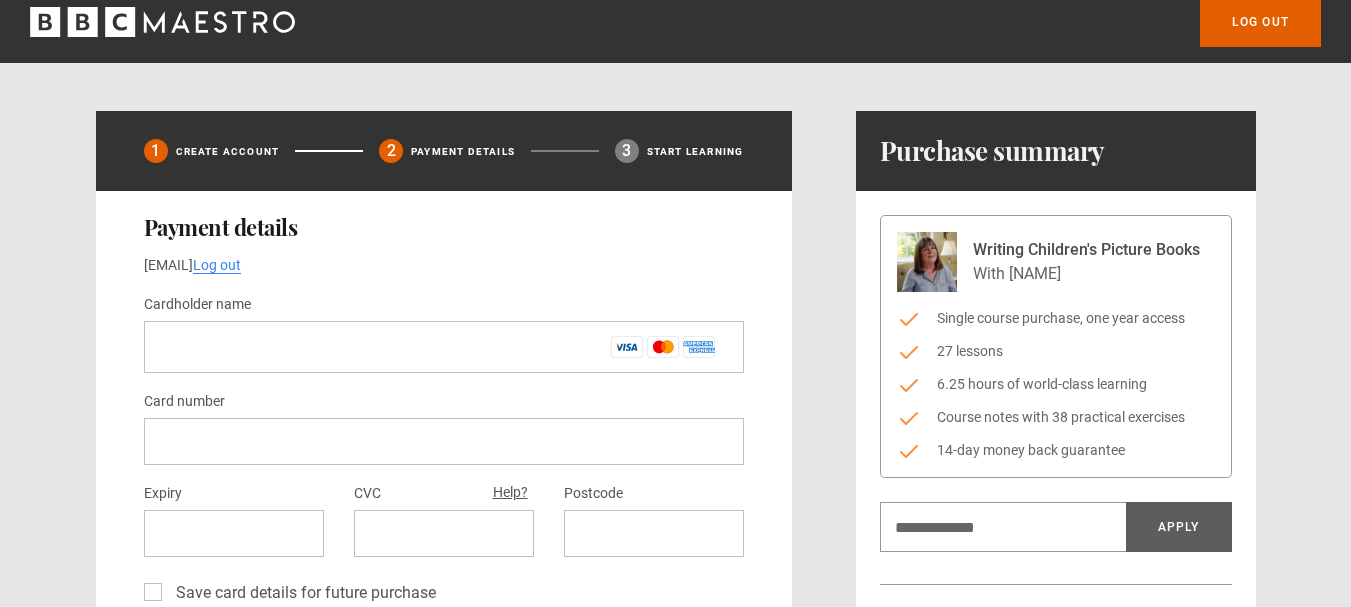 scroll, scrollTop: 0, scrollLeft: 0, axis: both 